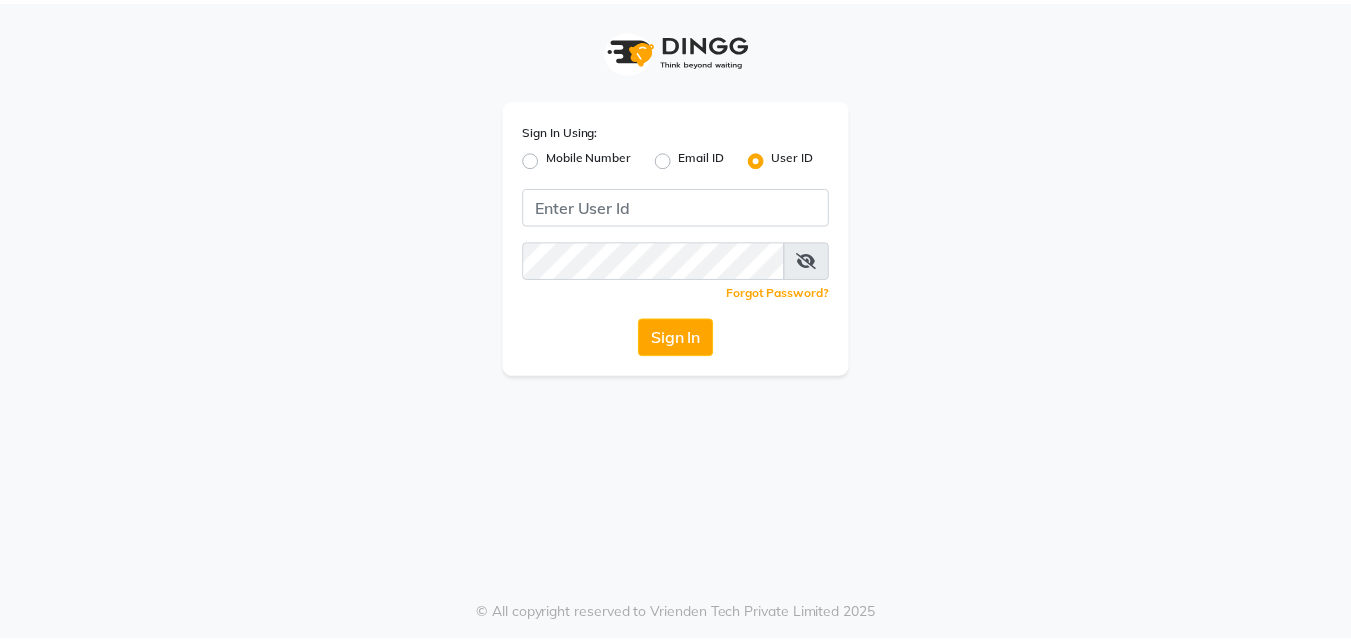 scroll, scrollTop: 0, scrollLeft: 0, axis: both 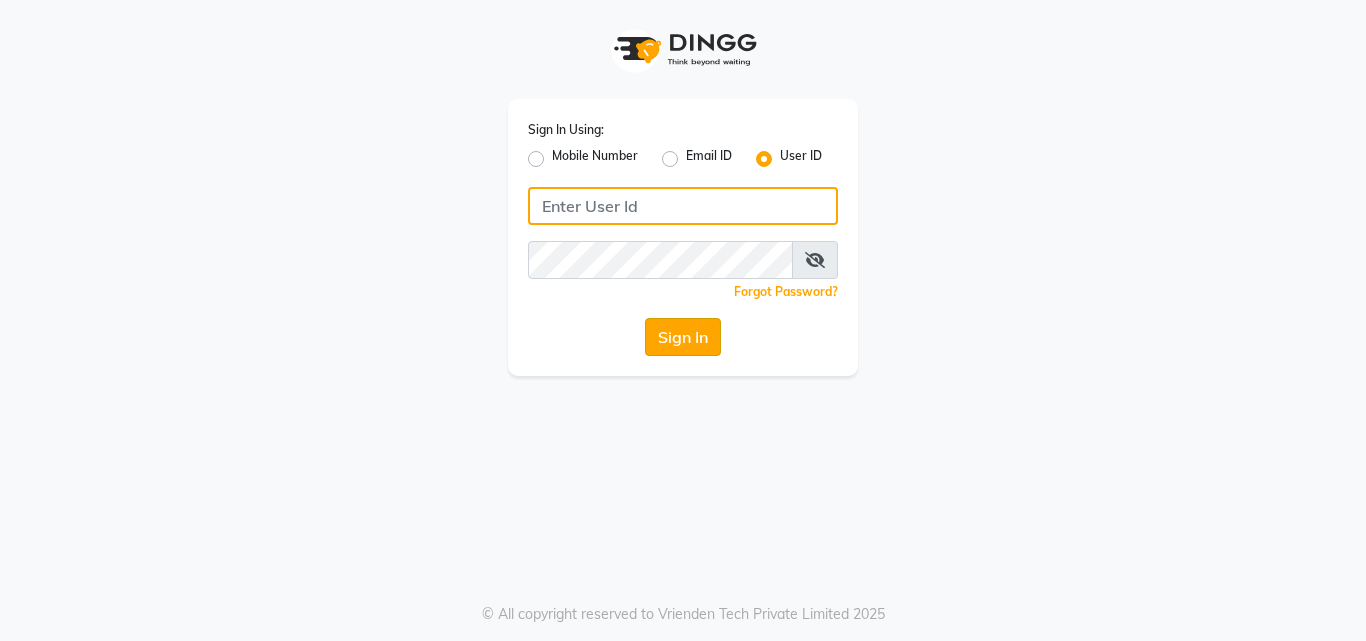 type on "[EMAIL]" 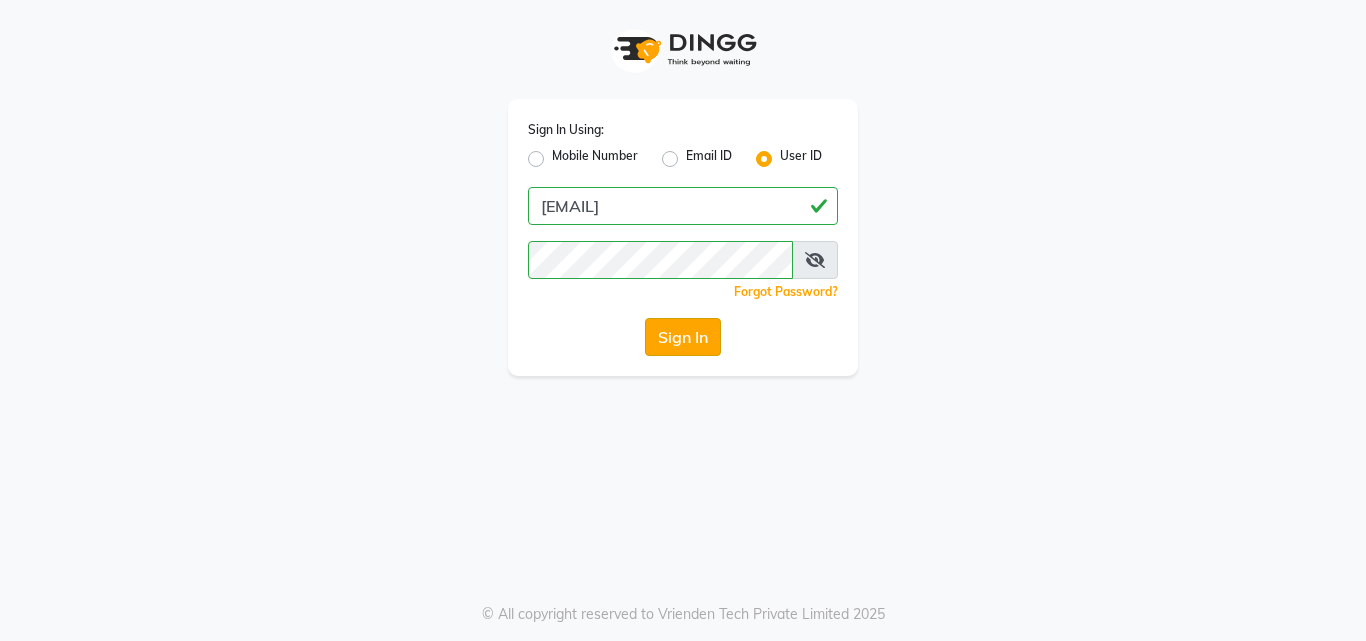 click on "Sign In" 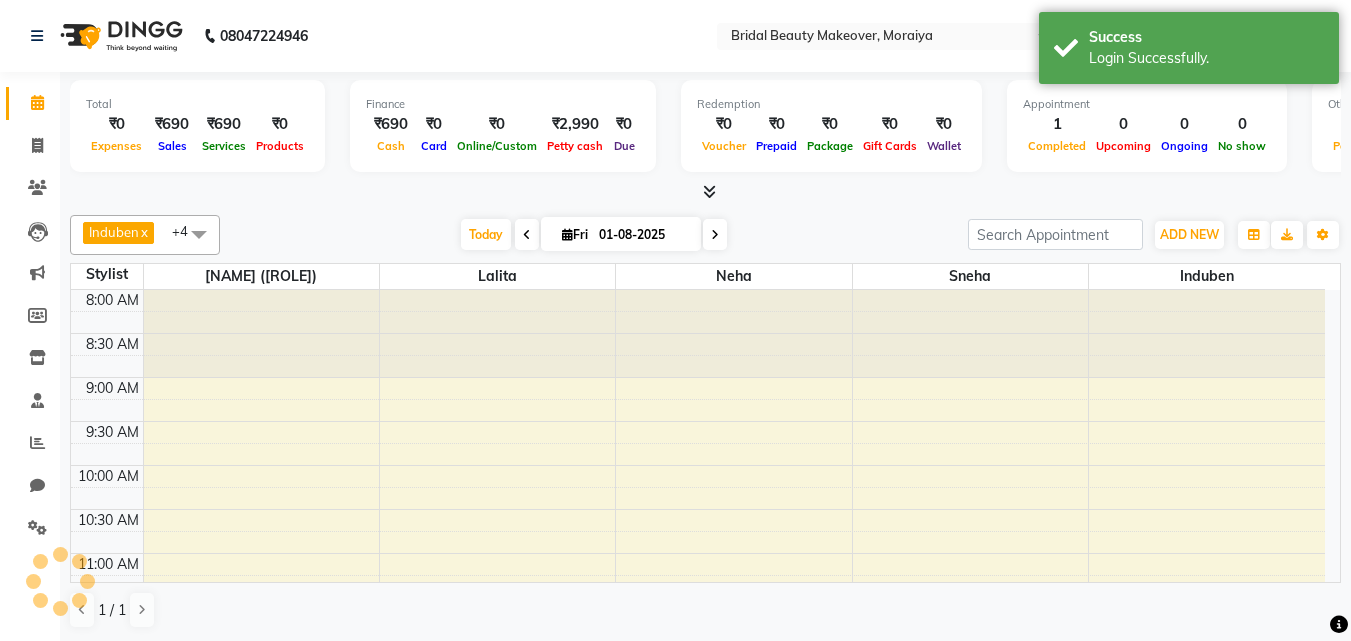 scroll, scrollTop: 0, scrollLeft: 0, axis: both 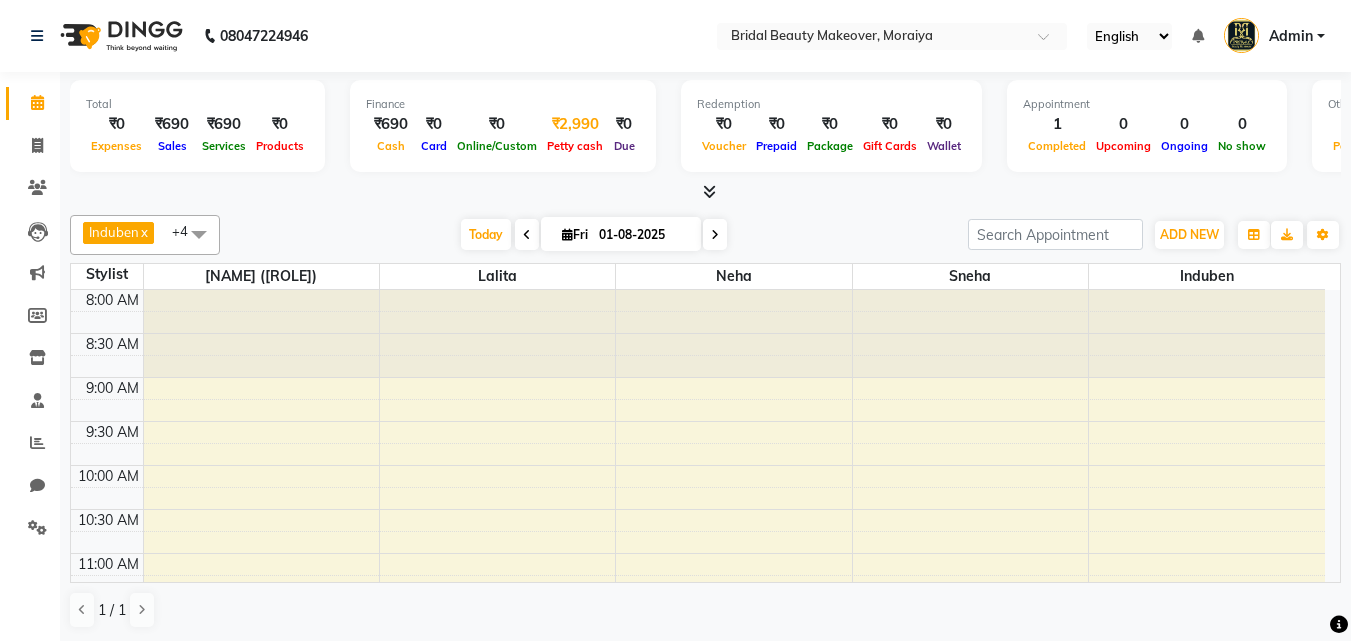 click on "Petty cash" at bounding box center (575, 146) 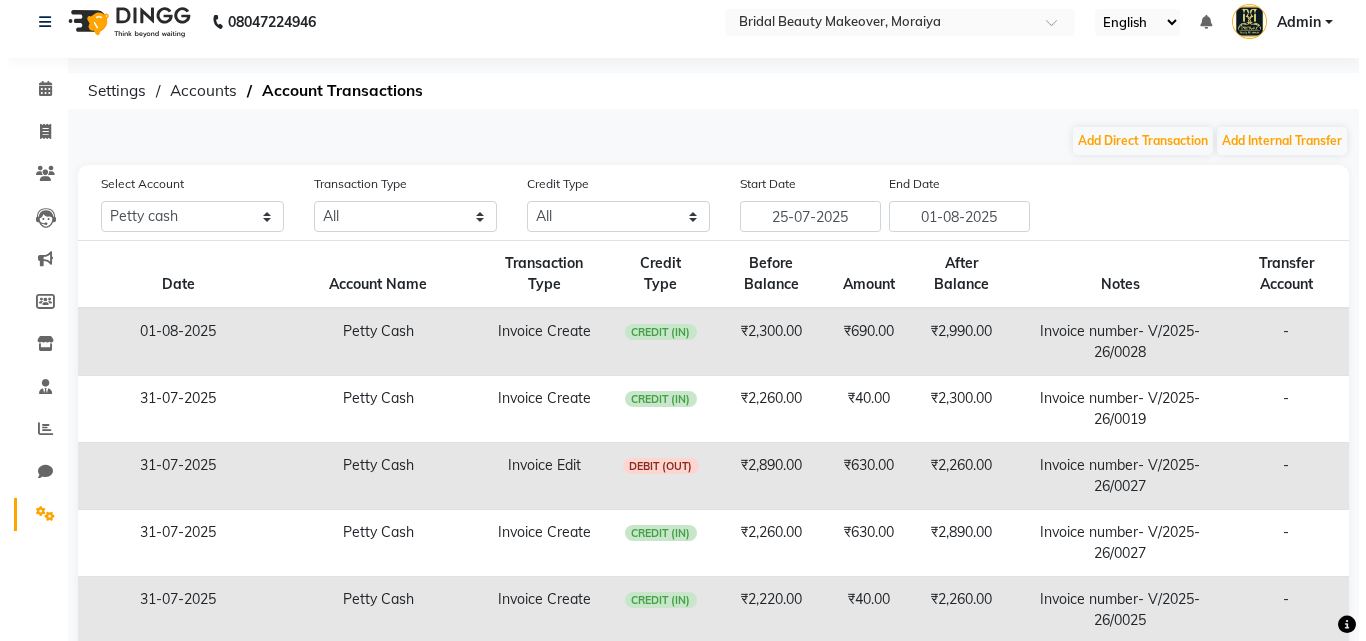 scroll, scrollTop: 0, scrollLeft: 0, axis: both 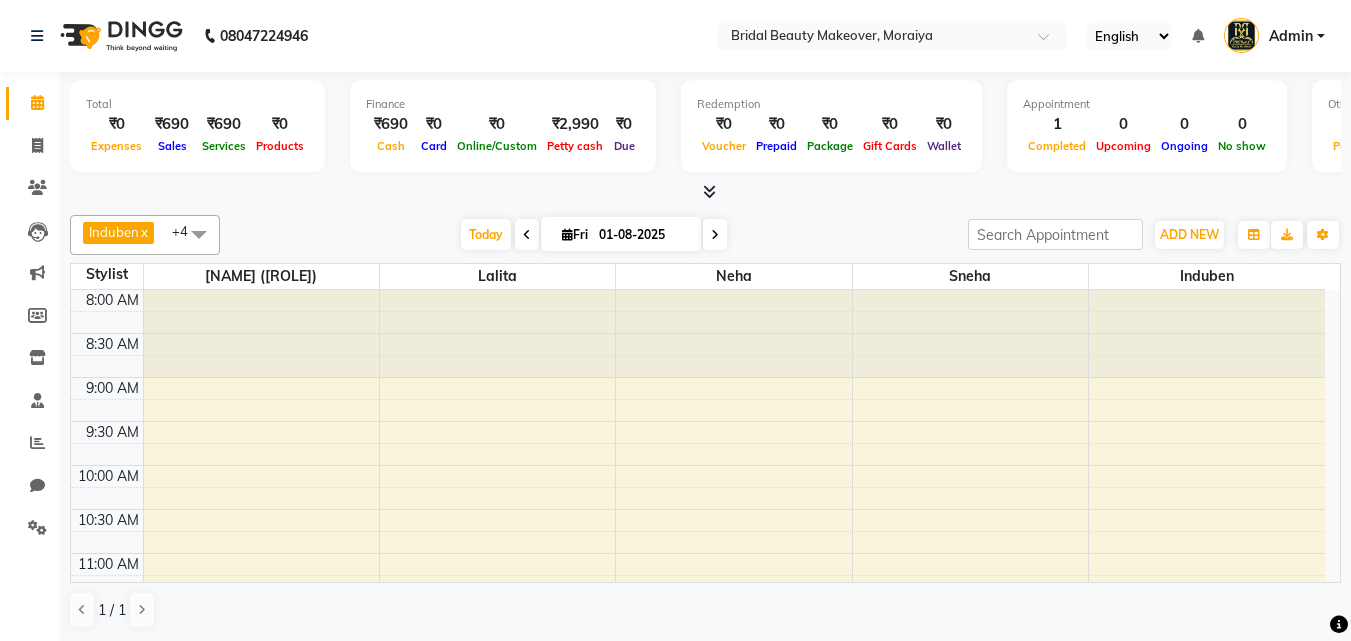 click at bounding box center [705, 192] 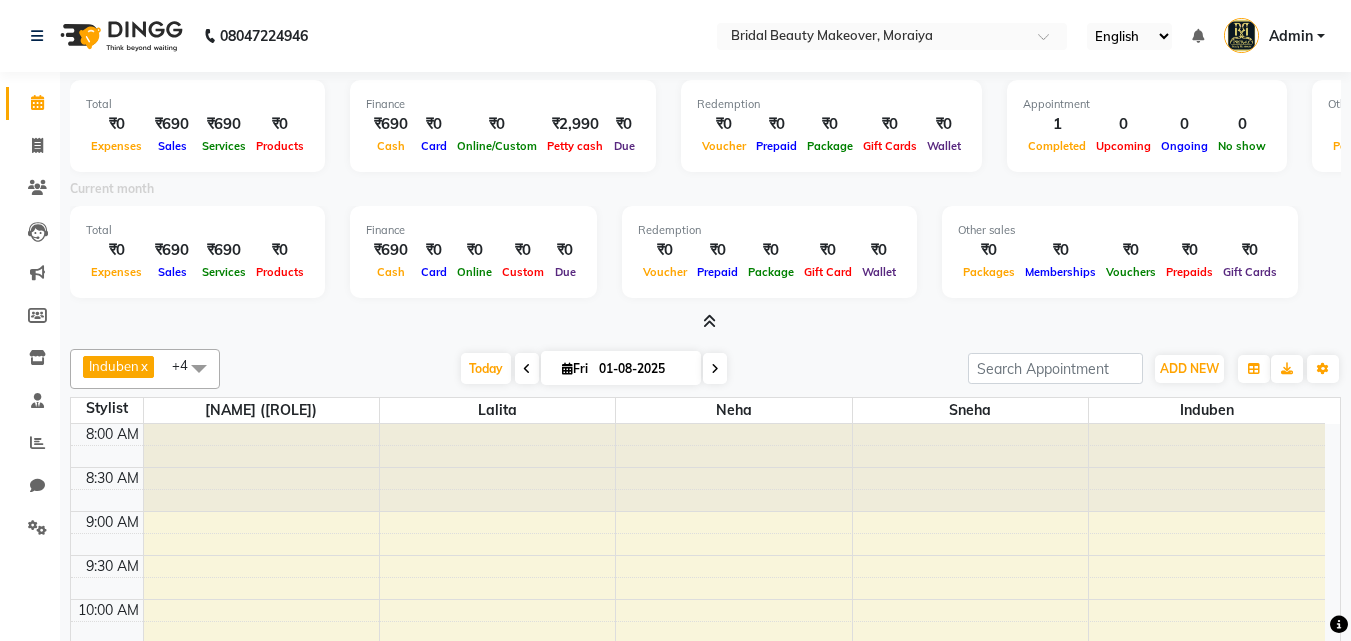 click at bounding box center (705, 322) 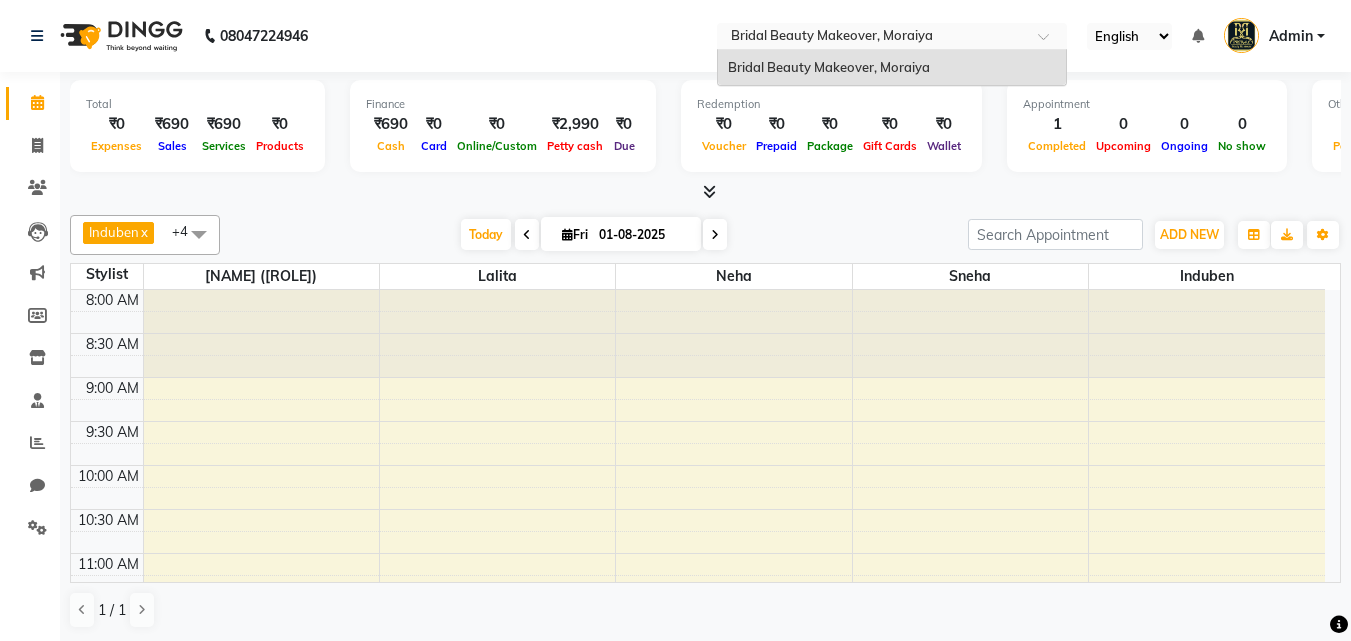 click at bounding box center [1050, 42] 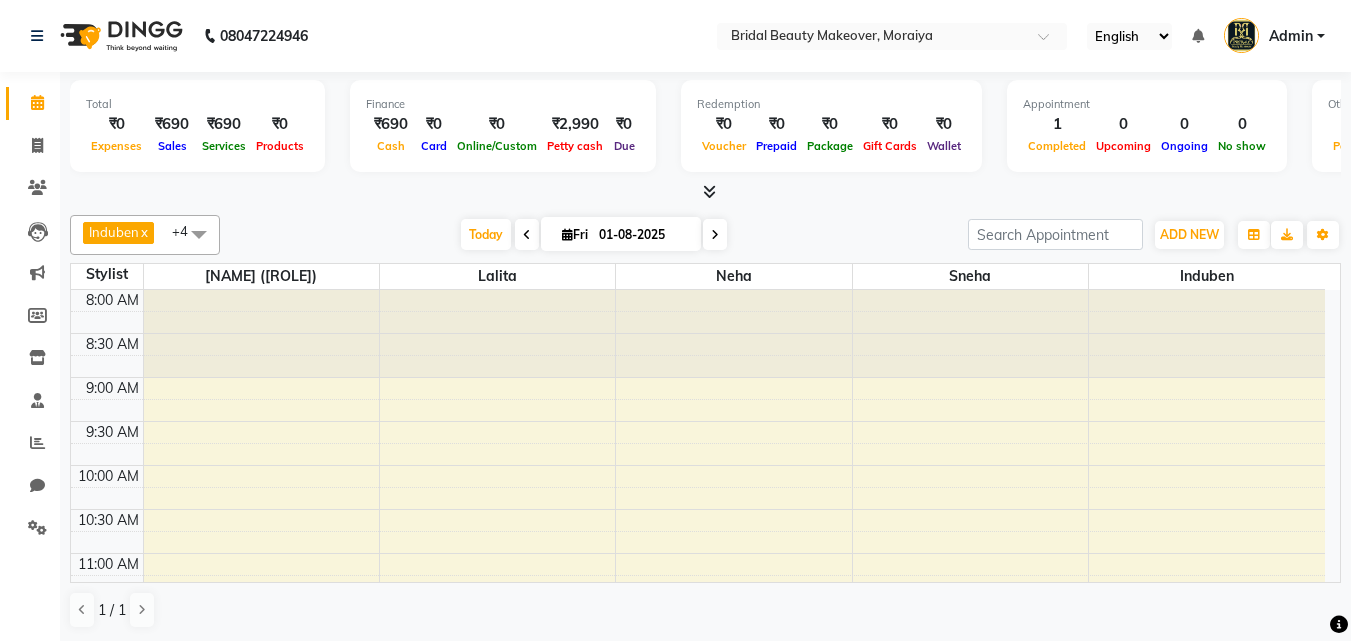 click on "[PHONE] Select Location × Bridal Beauty Makeover, Moraiya English ENGLISH Español العربية मराठी हिंदी ગુજરાતી தமிழ் 中文 Notifications nothing to show Admin Manage Profile Change Password Sign out Version:3.15.11" 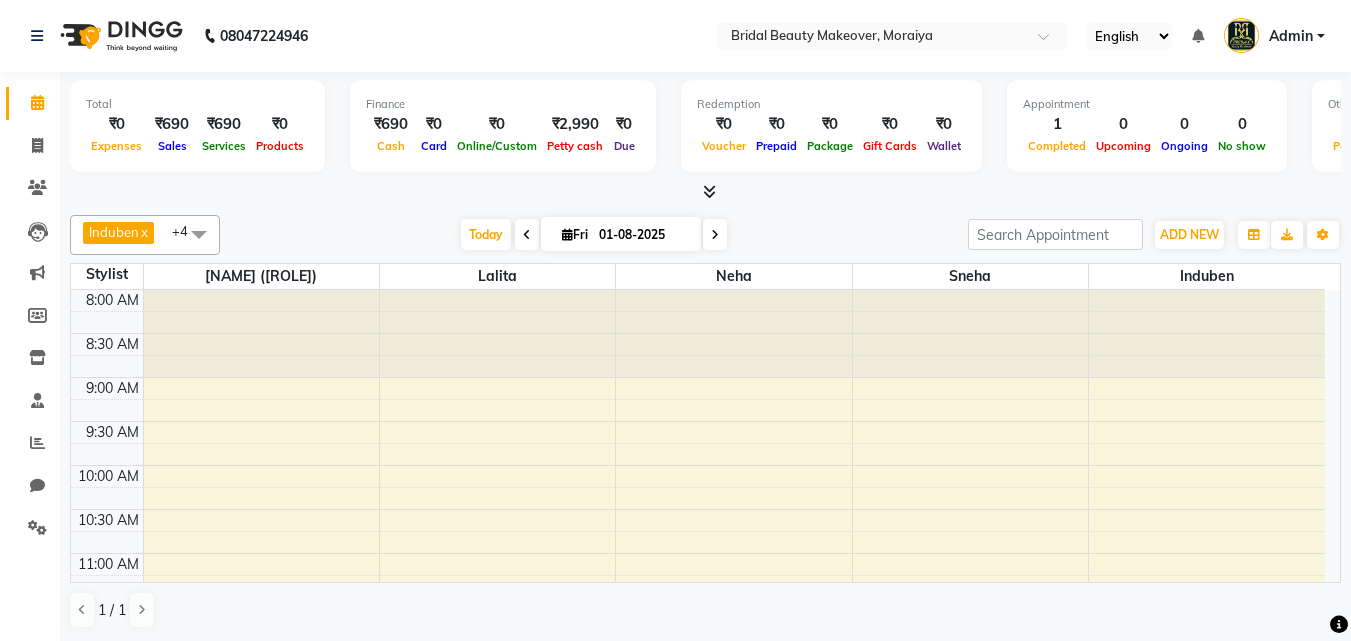 click at bounding box center (705, 192) 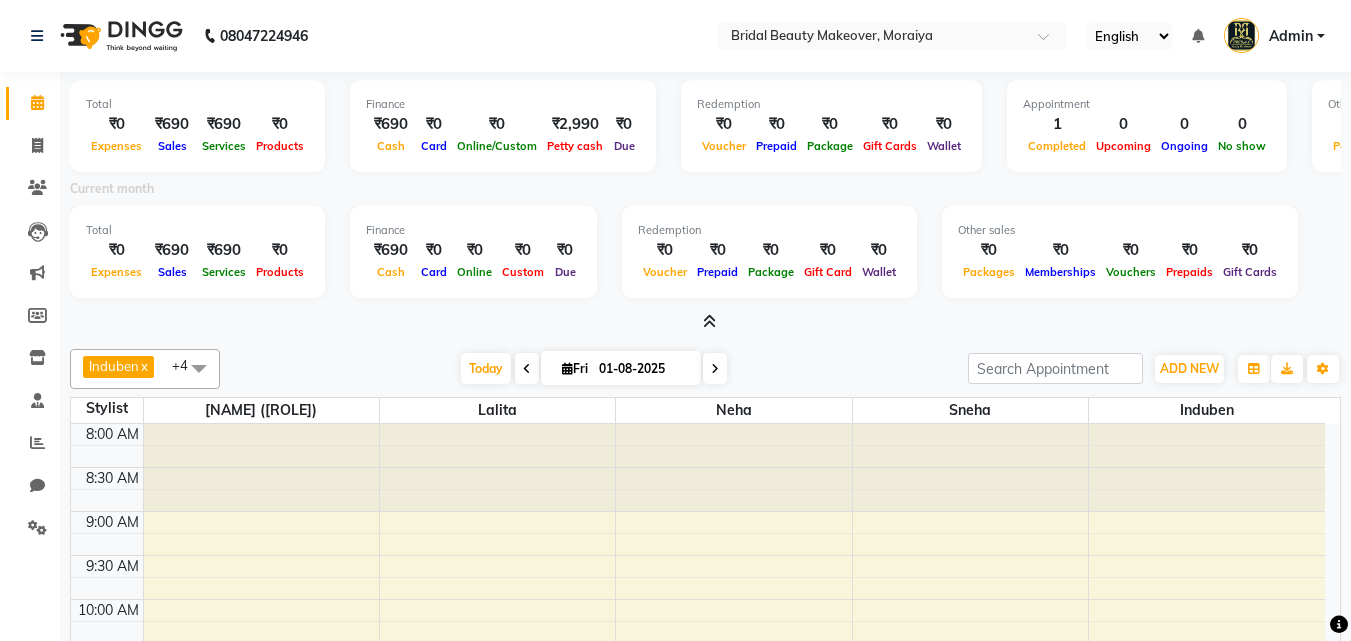 click at bounding box center [709, 321] 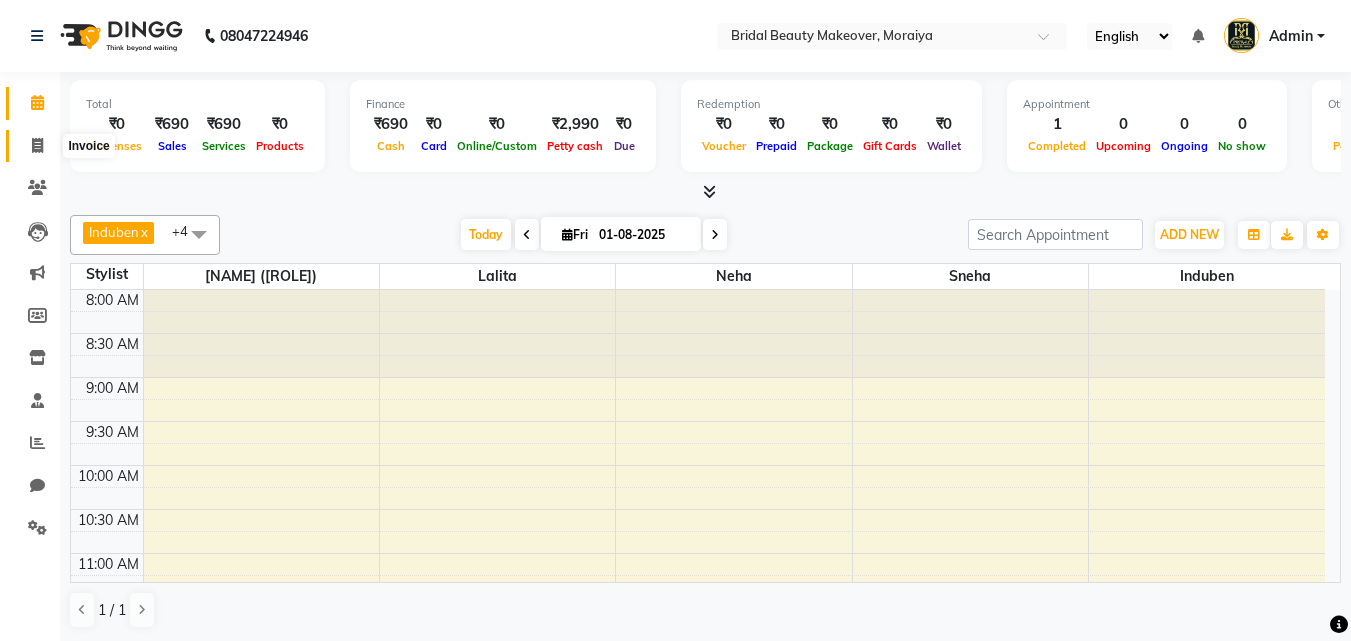 click 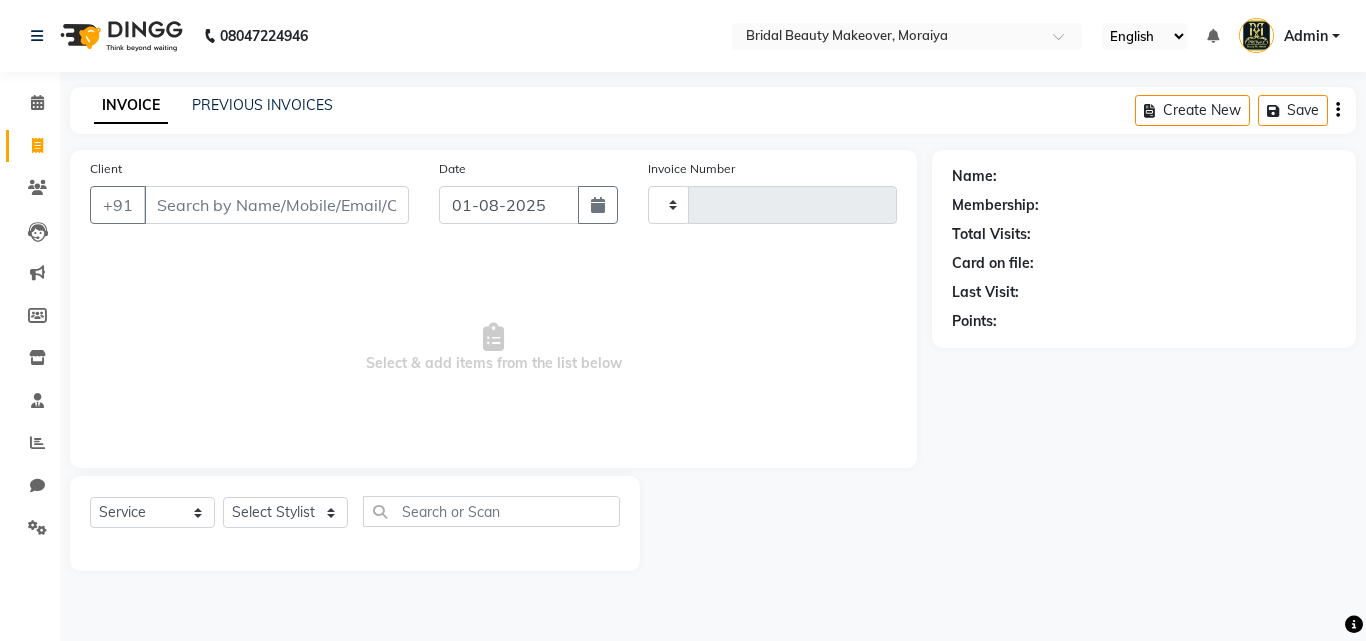 type on "0029" 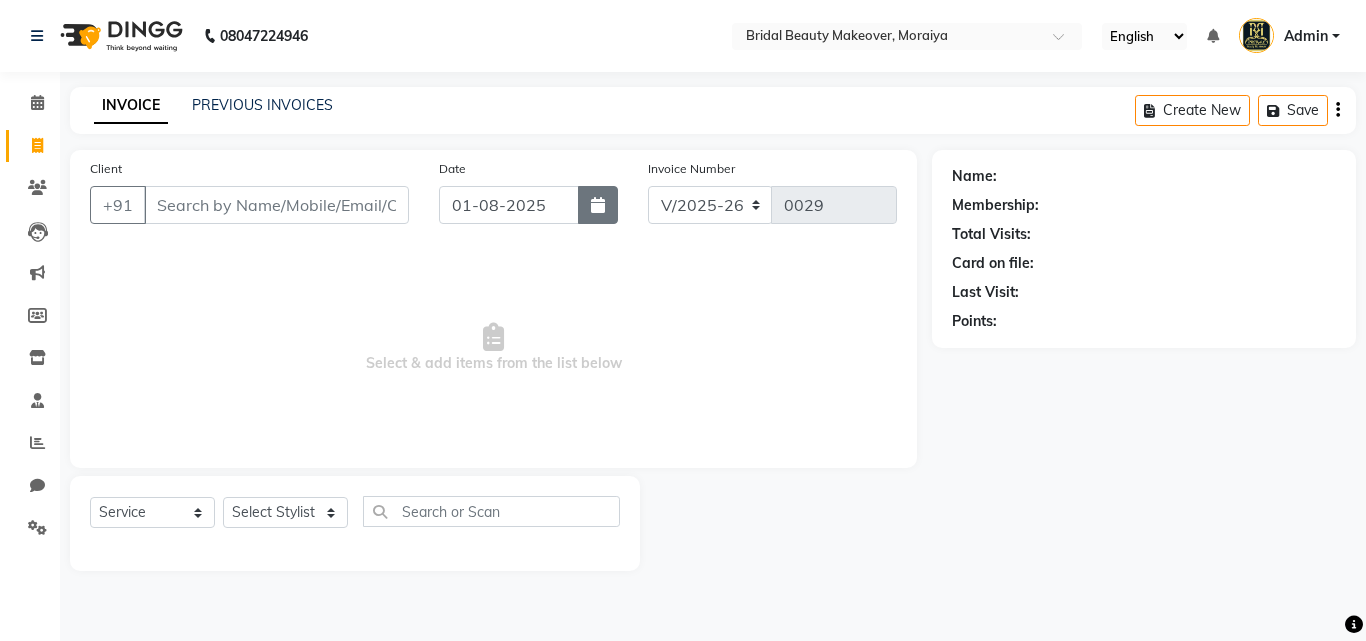 click 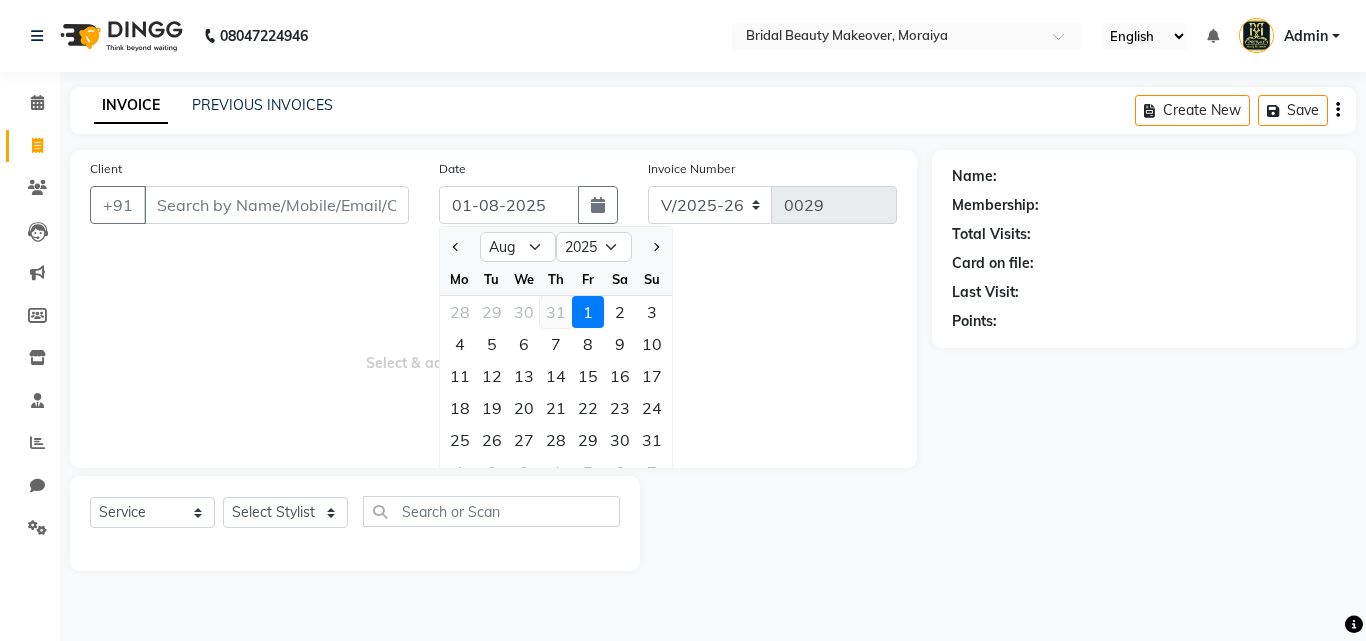 click on "31" 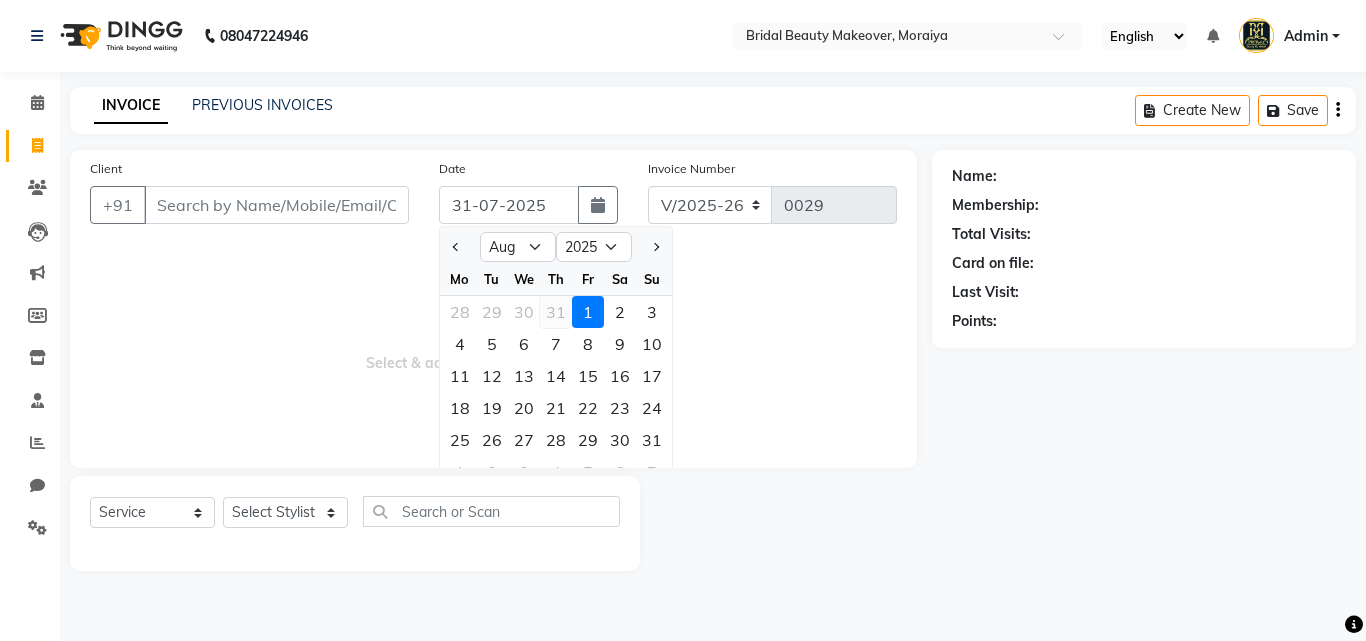 click on "Select & add items from the list below" at bounding box center [493, 348] 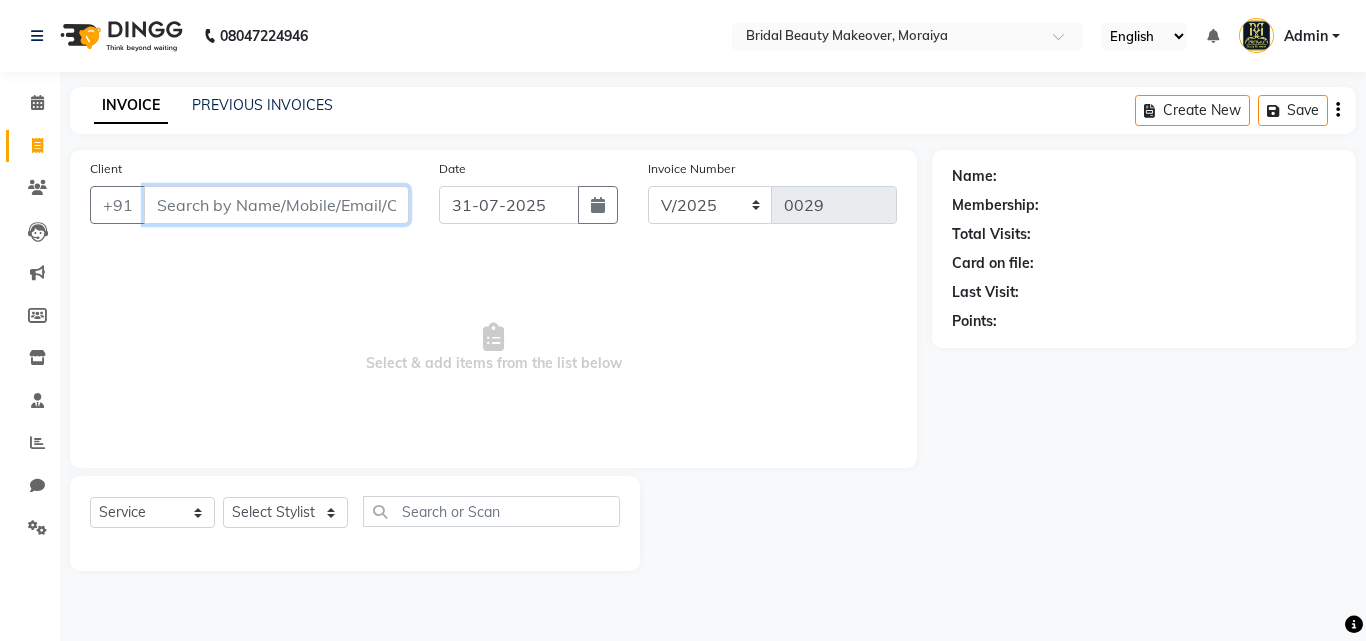 click on "Client" at bounding box center (276, 205) 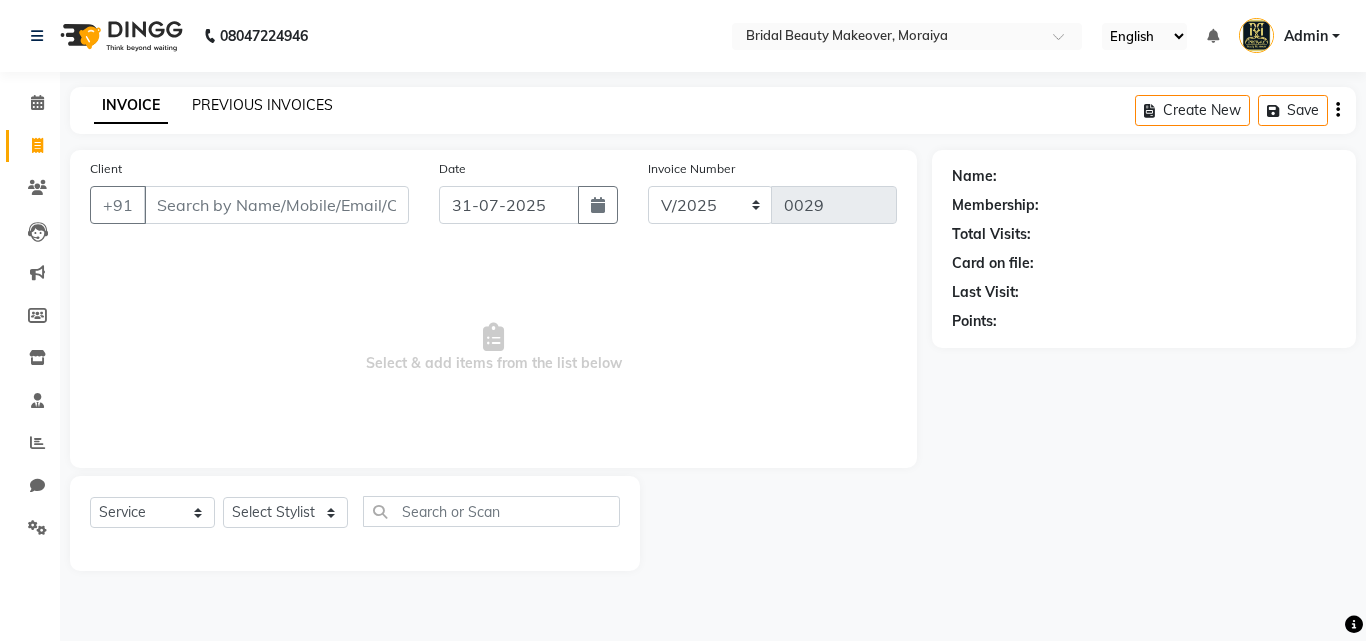 click on "PREVIOUS INVOICES" 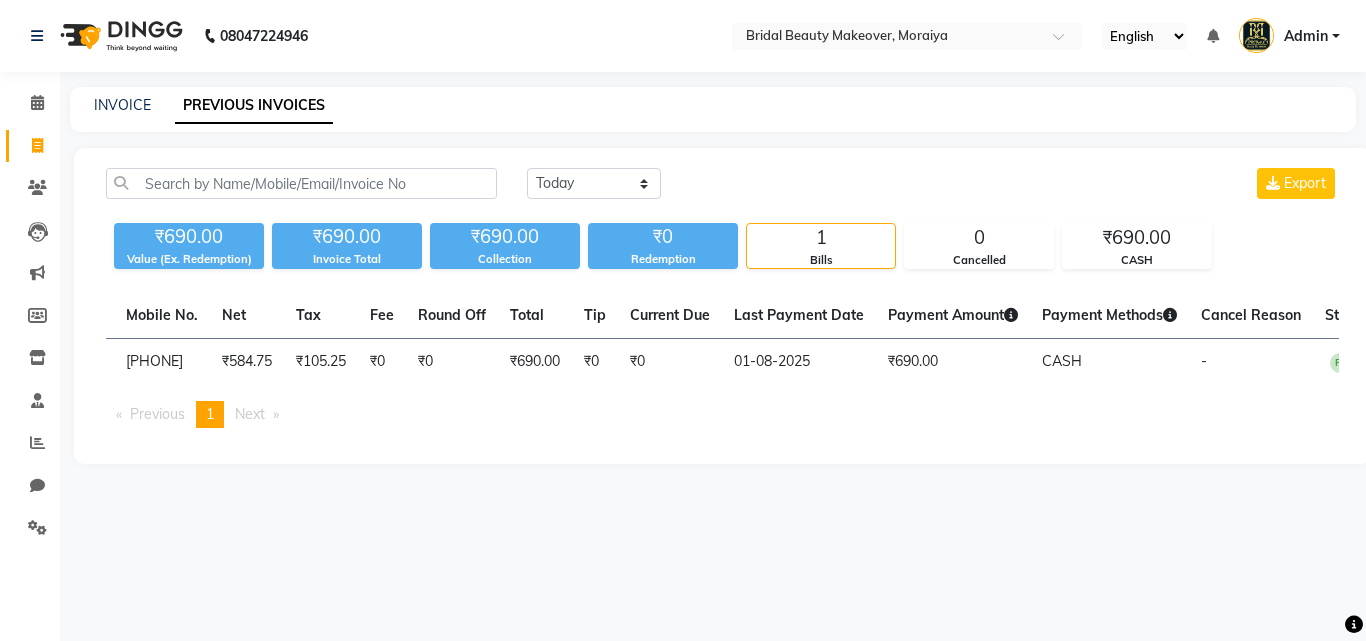 scroll, scrollTop: 0, scrollLeft: 388, axis: horizontal 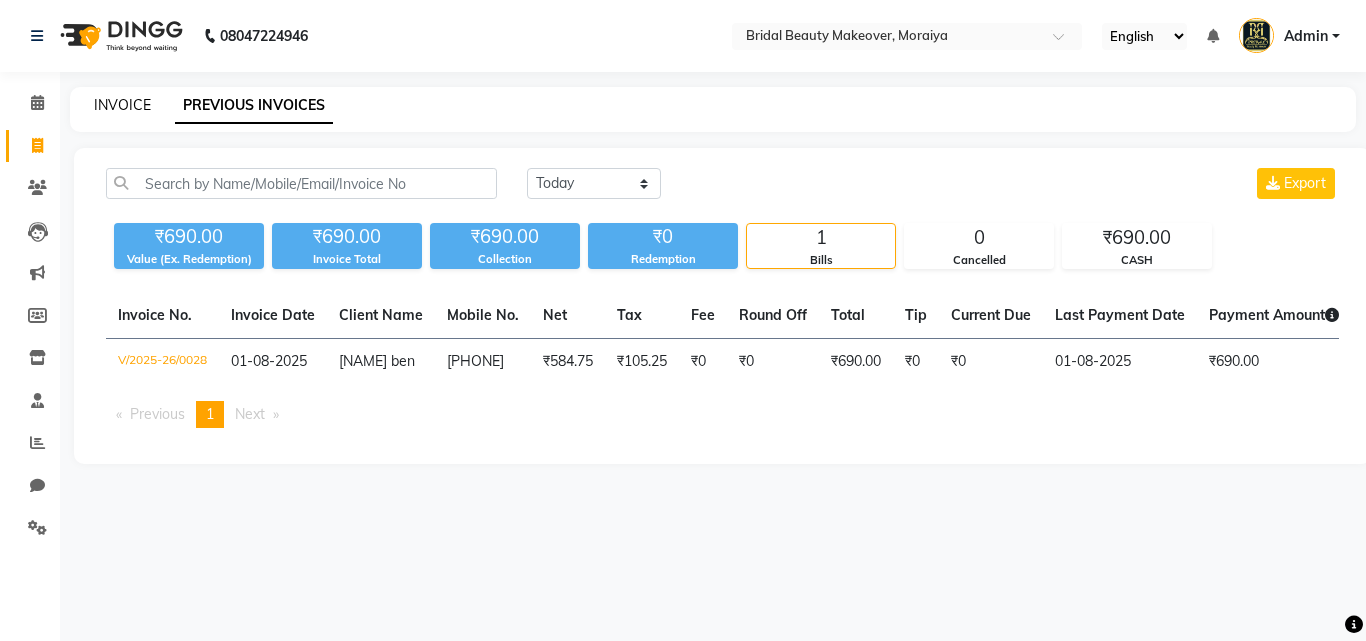 click on "INVOICE" 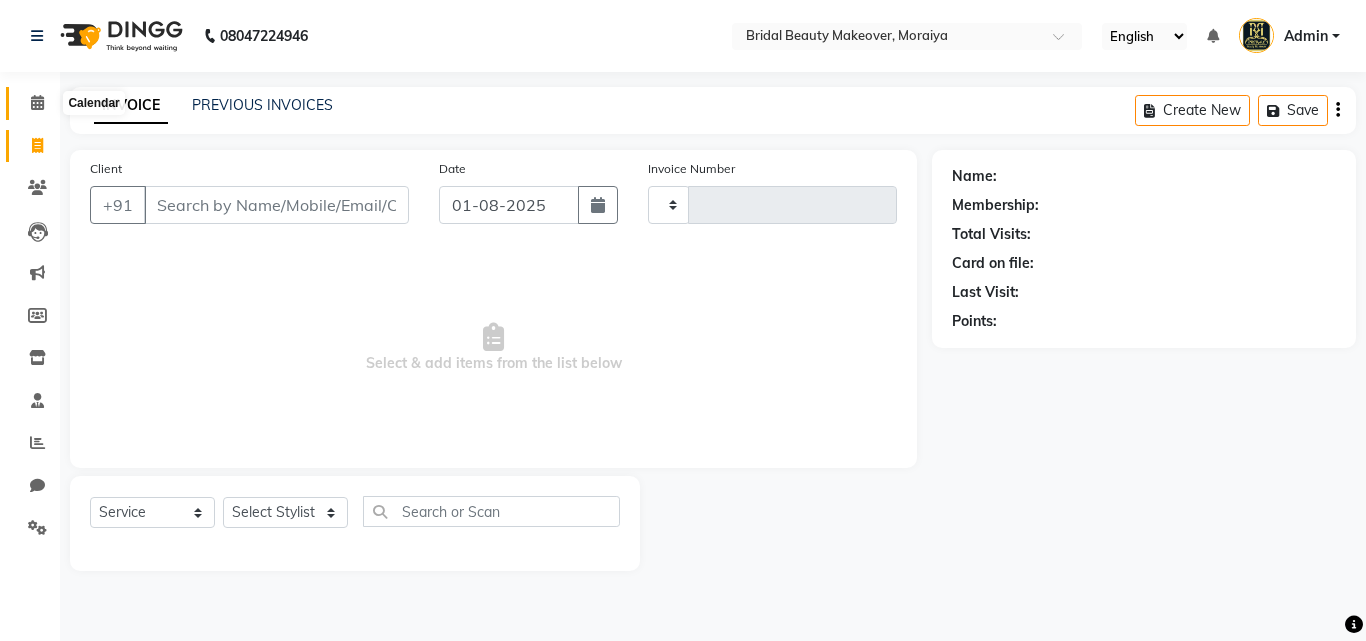 click 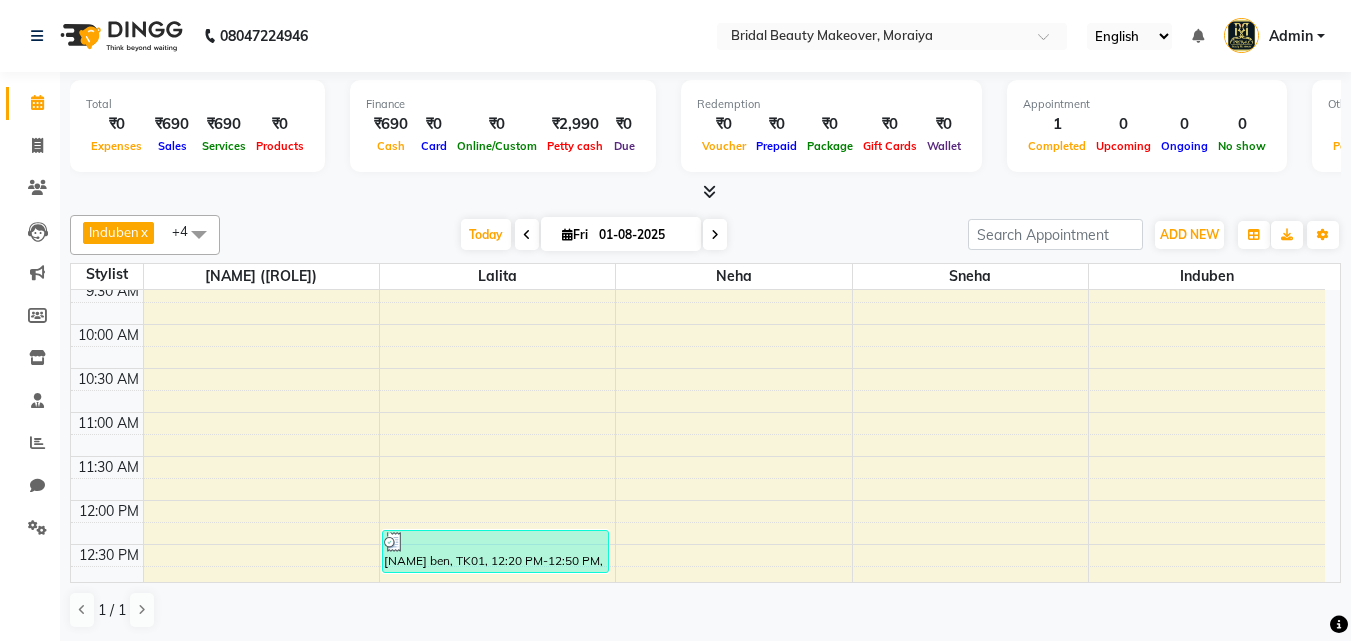 scroll, scrollTop: 241, scrollLeft: 0, axis: vertical 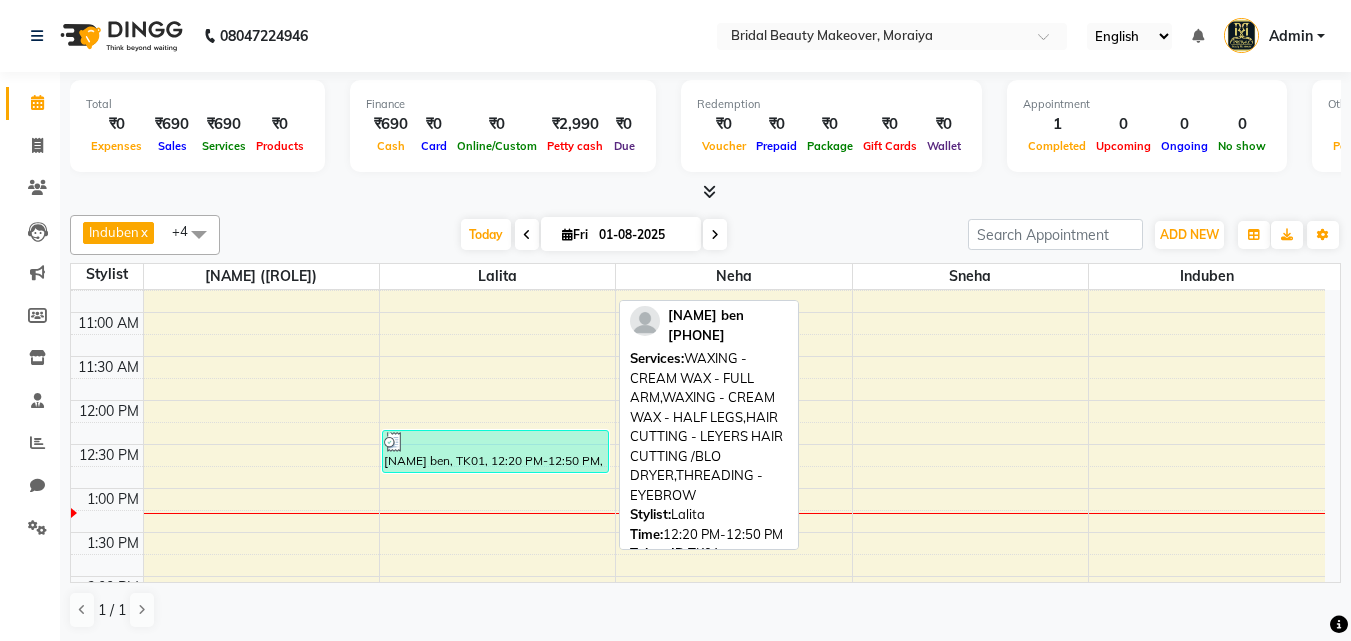 click on "[NAME] ben, TK01, 12:20 PM-12:50 PM, WAXING - CREAM WAX - FULL ARM,WAXING - CREAM WAX - HALF LEGS,HAIR CUTTING - LEYERS HAIR CUTTING /BLO DRYER,THREADING - EYEBROW" at bounding box center [496, 451] 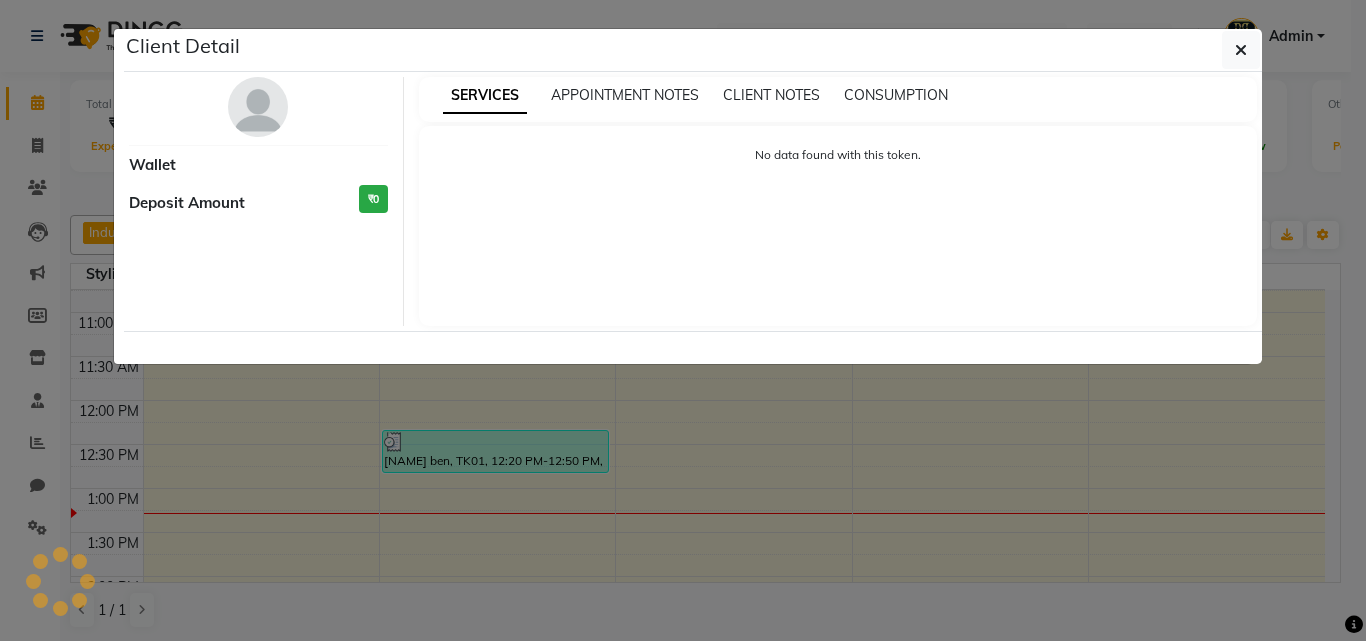 select on "3" 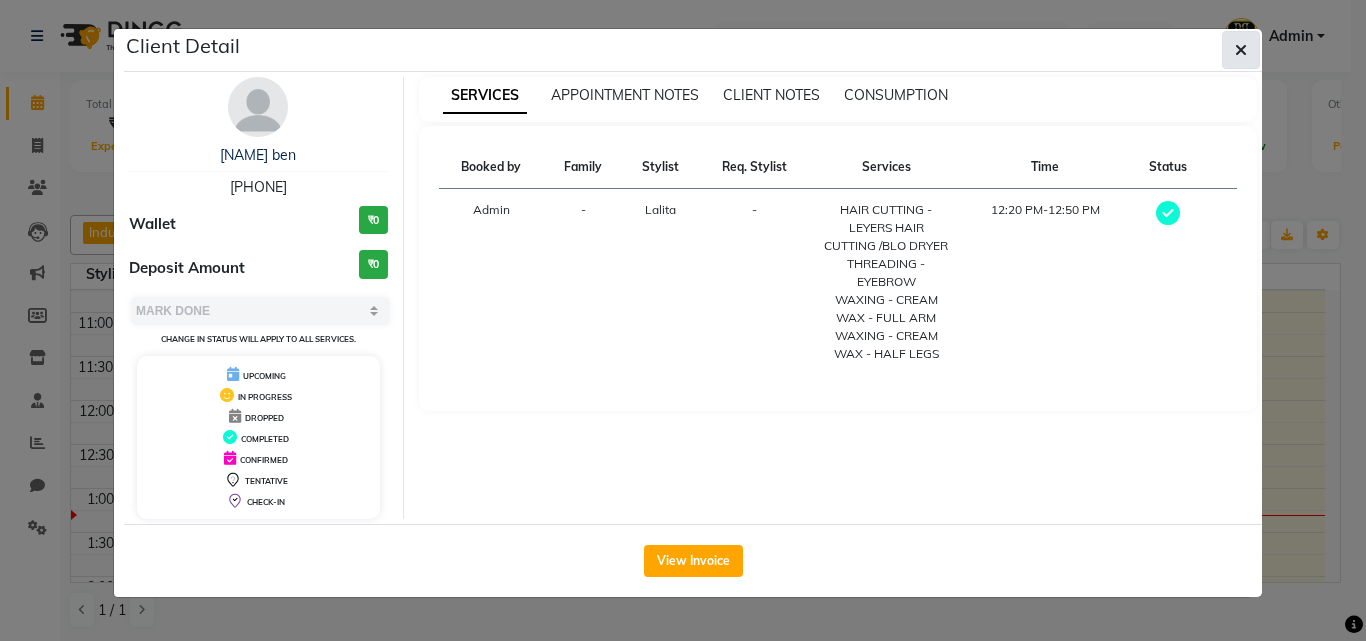click 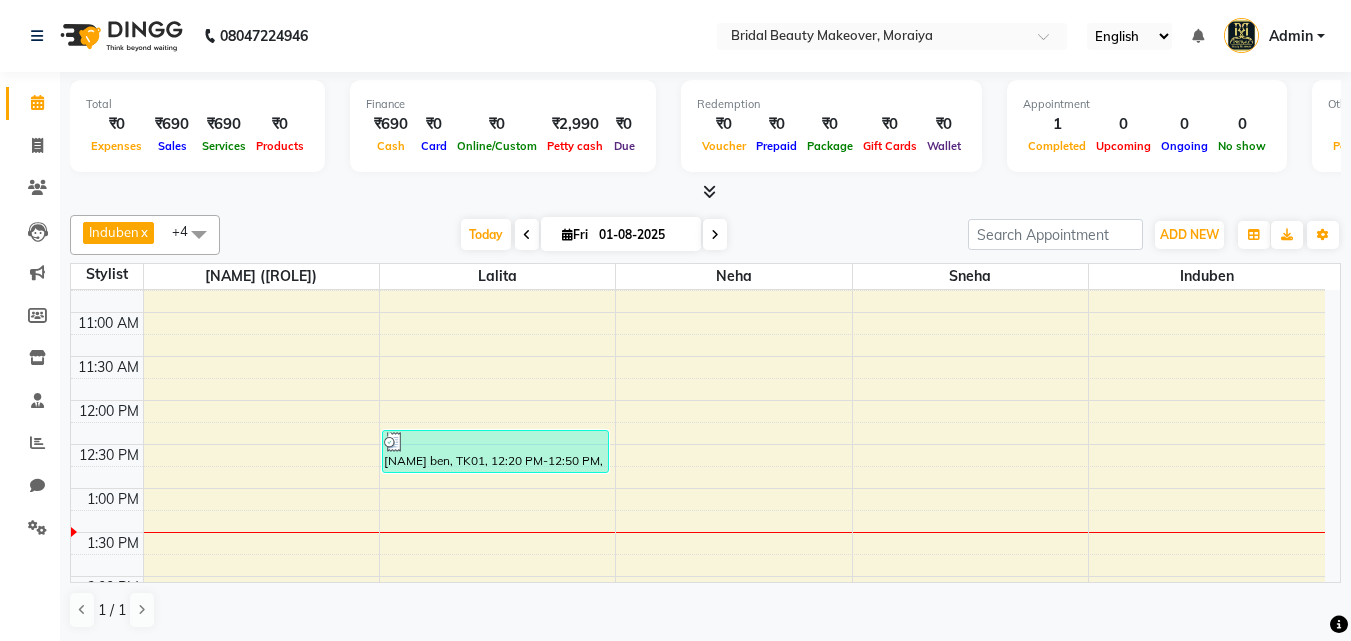 click on "Total  ₹0  Expenses ₹690  Sales ₹690  Services ₹0  Products Finance  ₹690  Cash ₹0  Card ₹0  Online/Custom ₹2,990 Petty cash ₹0 Due  Redemption  ₹0 Voucher ₹0 Prepaid ₹0 Package ₹0  Gift Cards ₹0  Wallet  Appointment  1 Completed 0 Upcoming 0 Ongoing 0 No show  Other sales  ₹0  Packages ₹0  Memberships ₹0  Vouchers ₹0  Prepaids ₹0  Gift Cards" at bounding box center (705, 137) 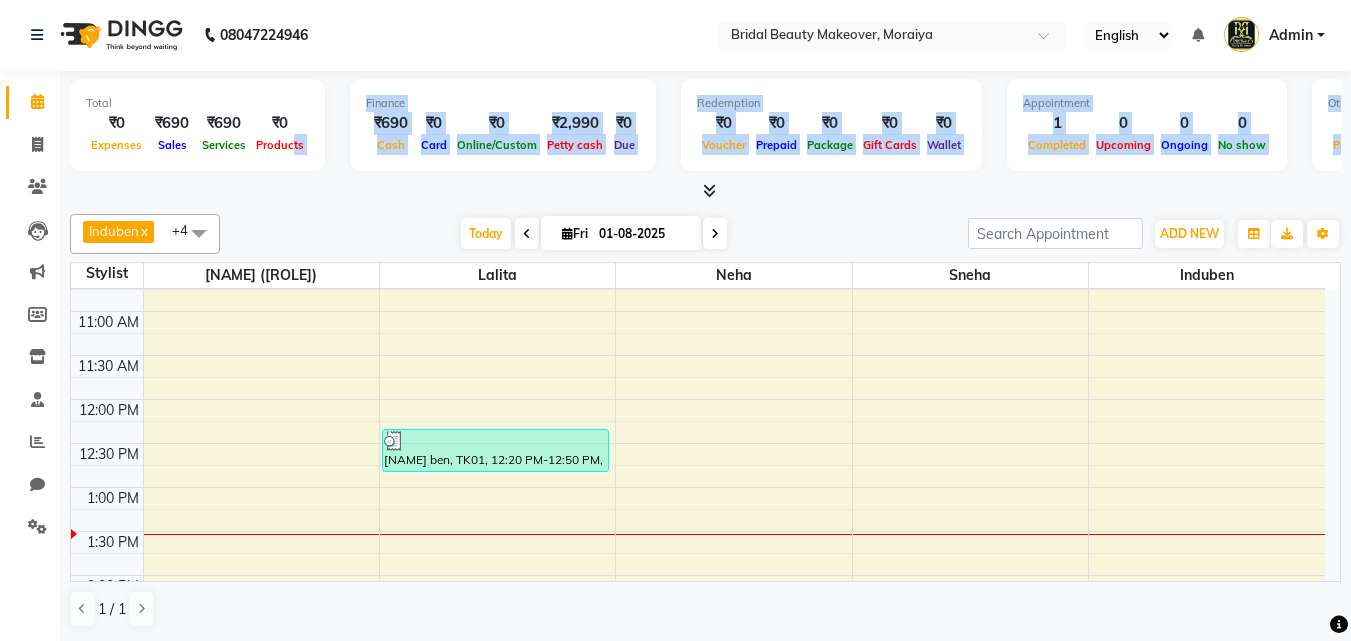 scroll, scrollTop: 0, scrollLeft: 0, axis: both 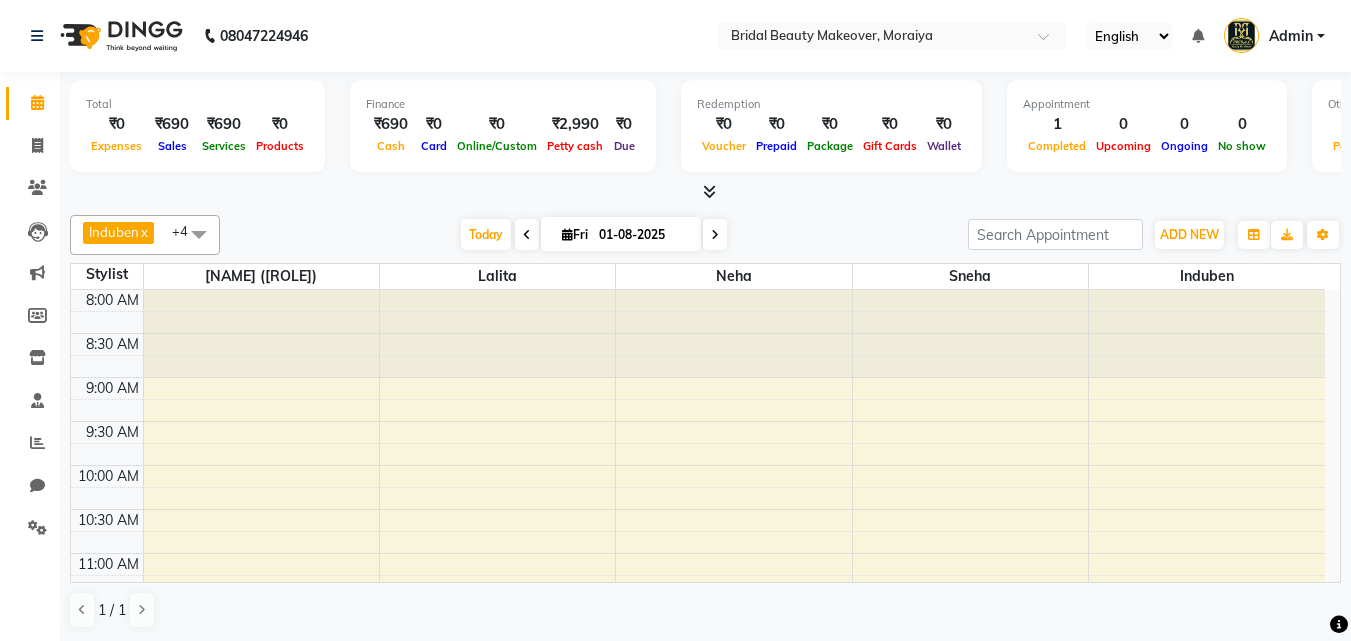 click at bounding box center (199, 234) 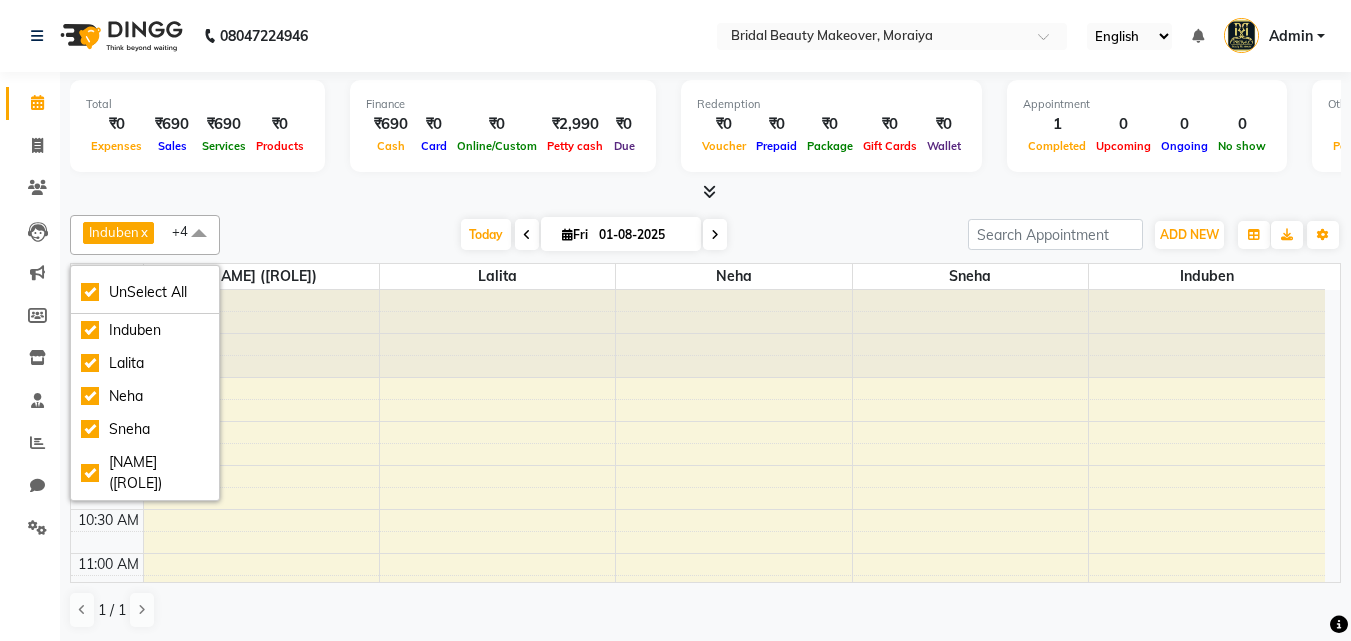 click at bounding box center (199, 234) 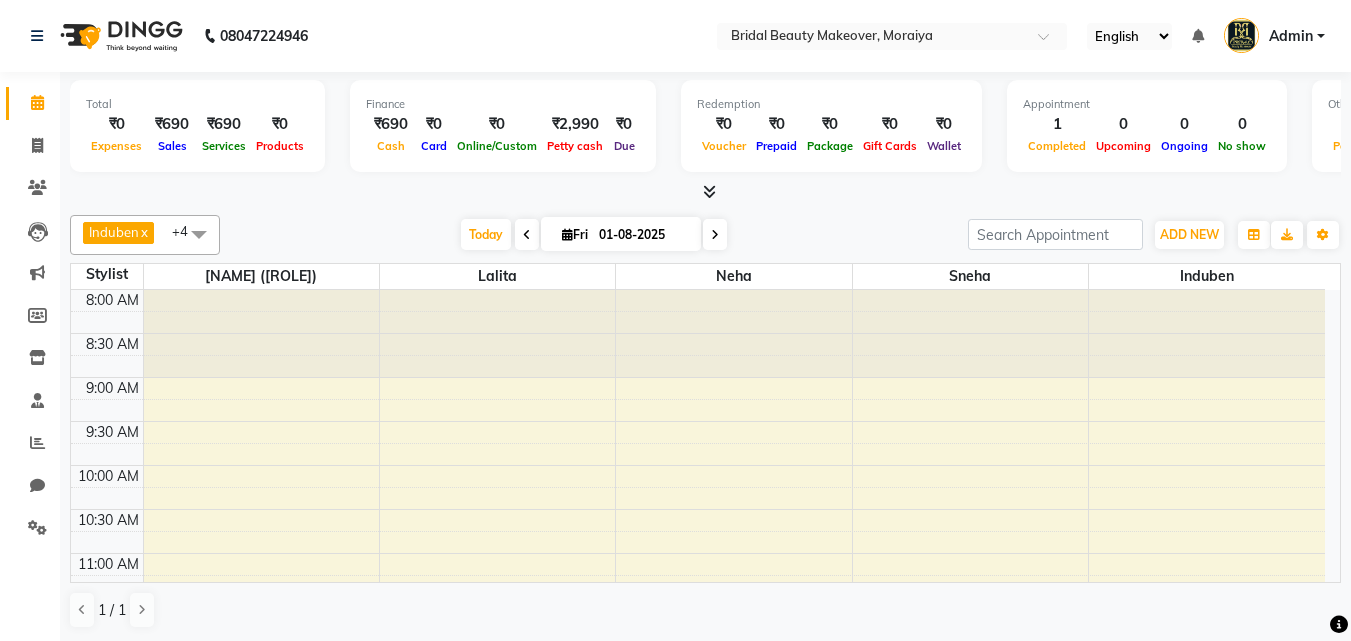 click at bounding box center (199, 234) 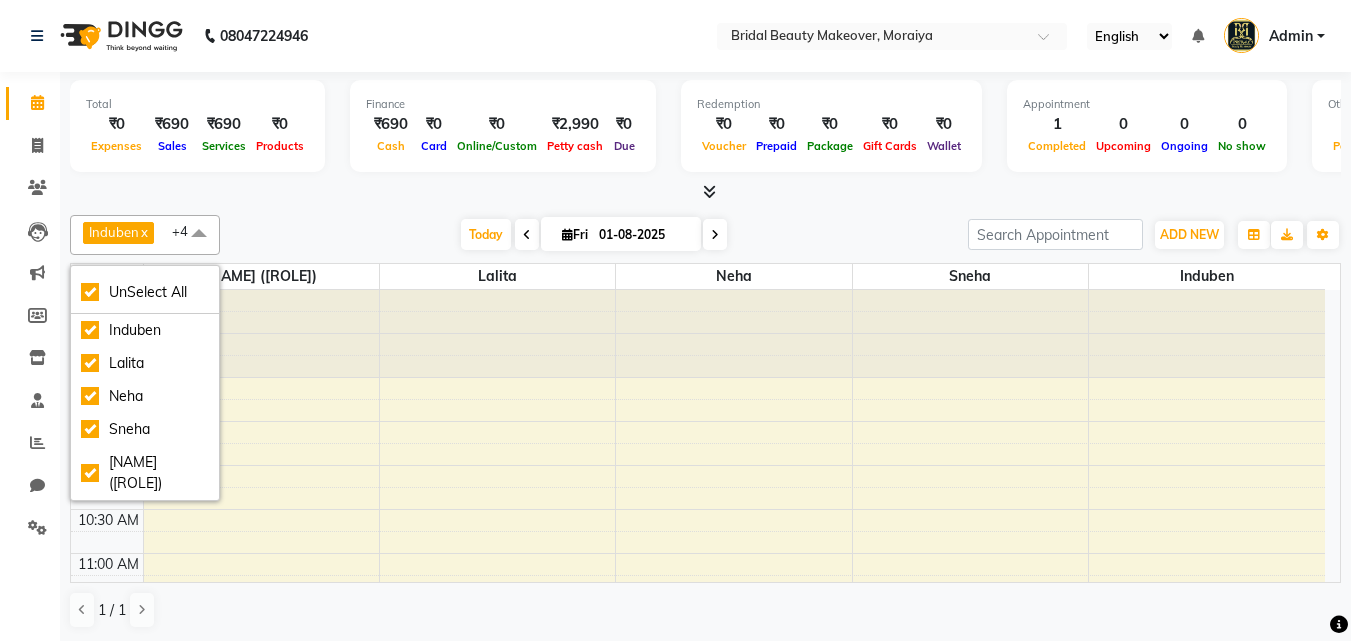 click on "[NAME] x [NAME] x [NAME] x [NAME] x [NAME] ([ROLE]) x +4 UnSelect All [NAME] [NAME] [NAME] [NAME] [NAME] ([ROLE]) Today Fri 01-08-2025 Toggle Dropdown Add Appointment Add Invoice Add Expense Add Attendance Add Client Add Transaction Toggle Dropdown Add Appointment Add Invoice Add Expense Add Attendance Add Client ADD NEW Toggle Dropdown Add Appointment Add Invoice Add Expense Add Attendance Add Client Add Transaction [NAME] x [NAME] x [NAME] x [NAME] x [NAME] ([ROLE]) x +4 UnSelect All [NAME] [NAME] [NAME] [NAME] [NAME] ([ROLE]) Group By Staff View Room View View as Vertical Vertical - Week View Horizontal Horizontal - Week View List Toggle Dropdown Calendar Settings Manage Tags Arrange Stylists Reset Stylists Full Screen Show Available Stylist Appointment Form Zoom 100% Stylist/Room Display Count 5 Stylist [NAME] ([ROLE]) [NAME] [NAME] [NAME] [NAME] 8:00 AM 8:30 AM 9:00 AM 9:30 AM 10:00 AM 10:30 AM 11:00 AM 11:30 AM 12:00 PM 12:30 PM 1:00 PM 1:30 PM" 